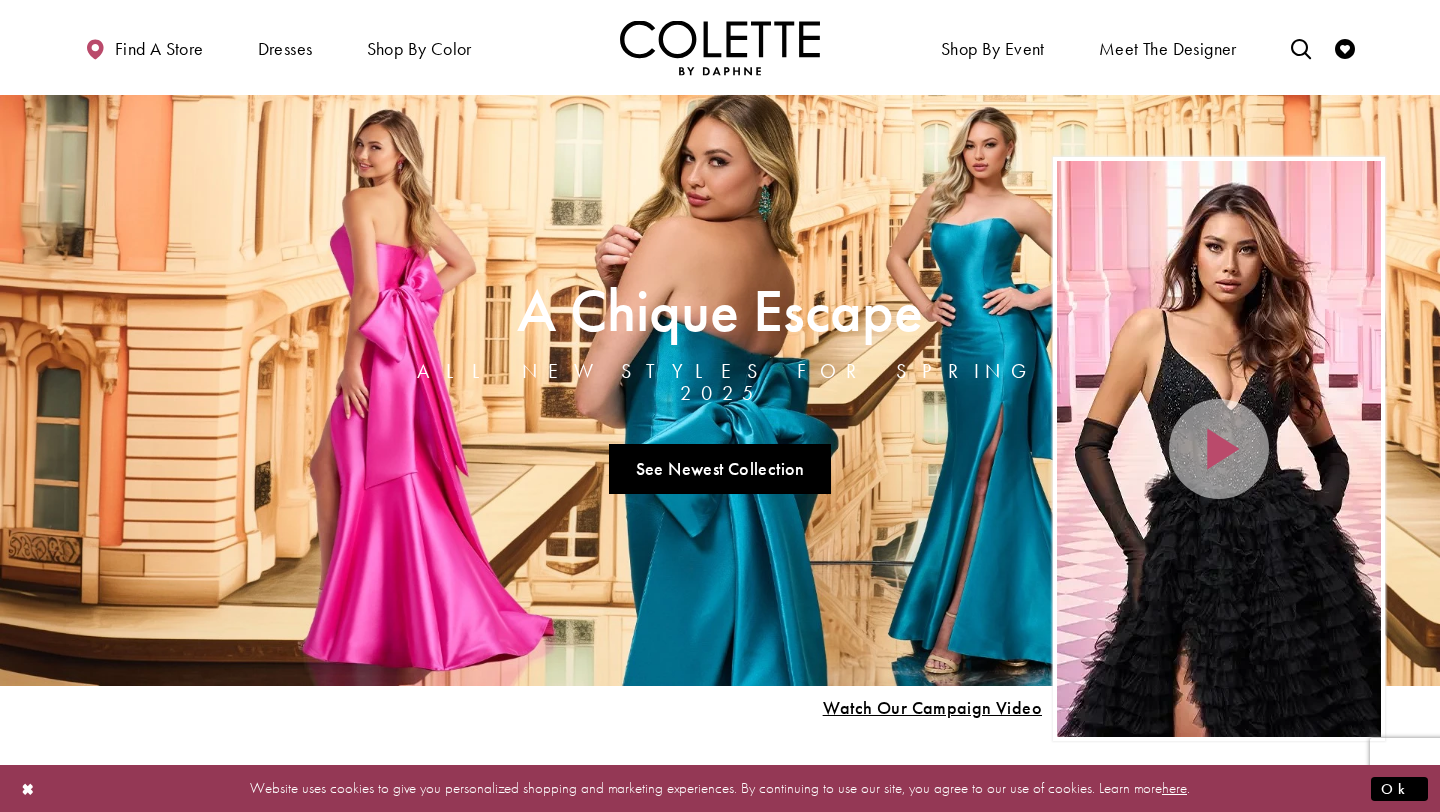 scroll, scrollTop: 547, scrollLeft: 0, axis: vertical 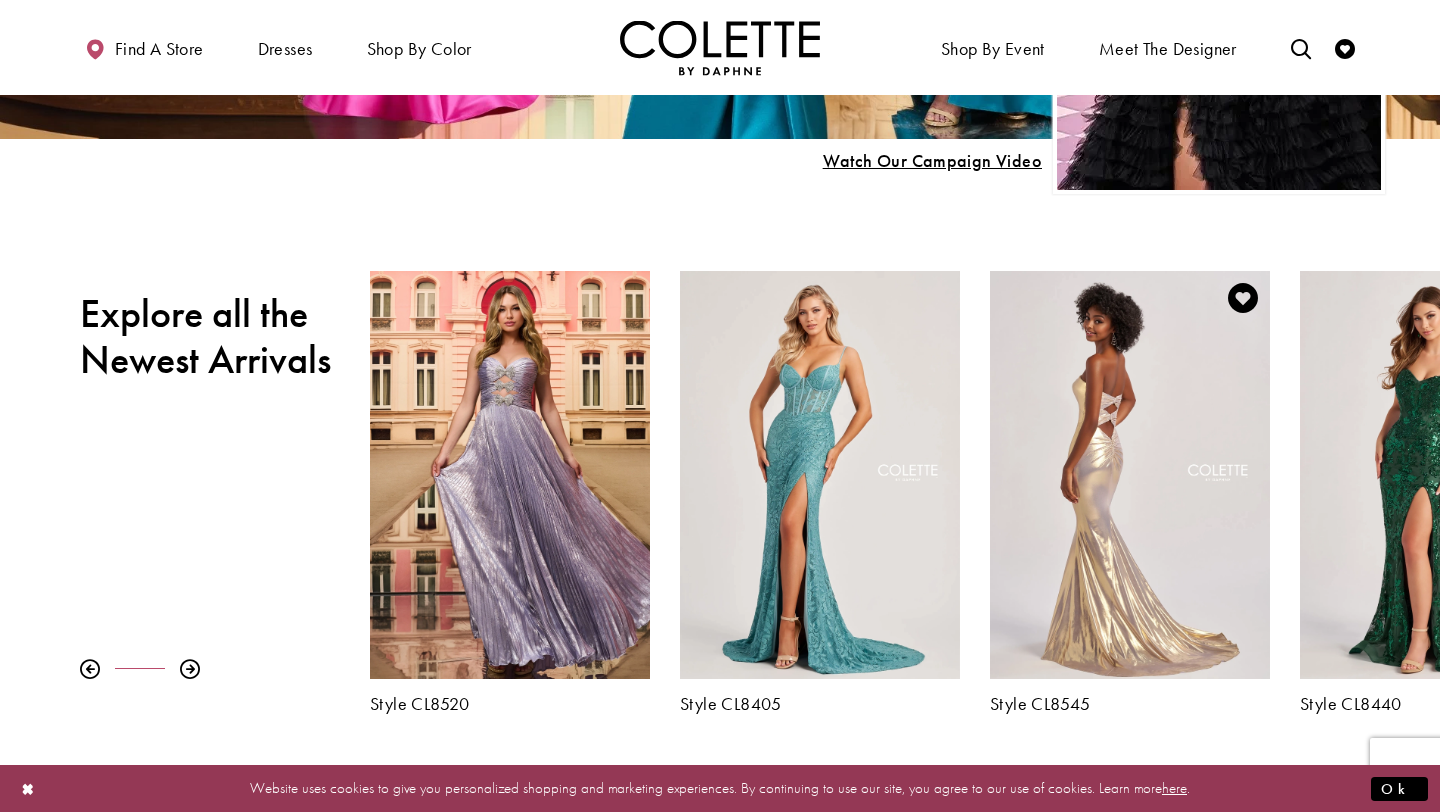 click at bounding box center [1130, 474] 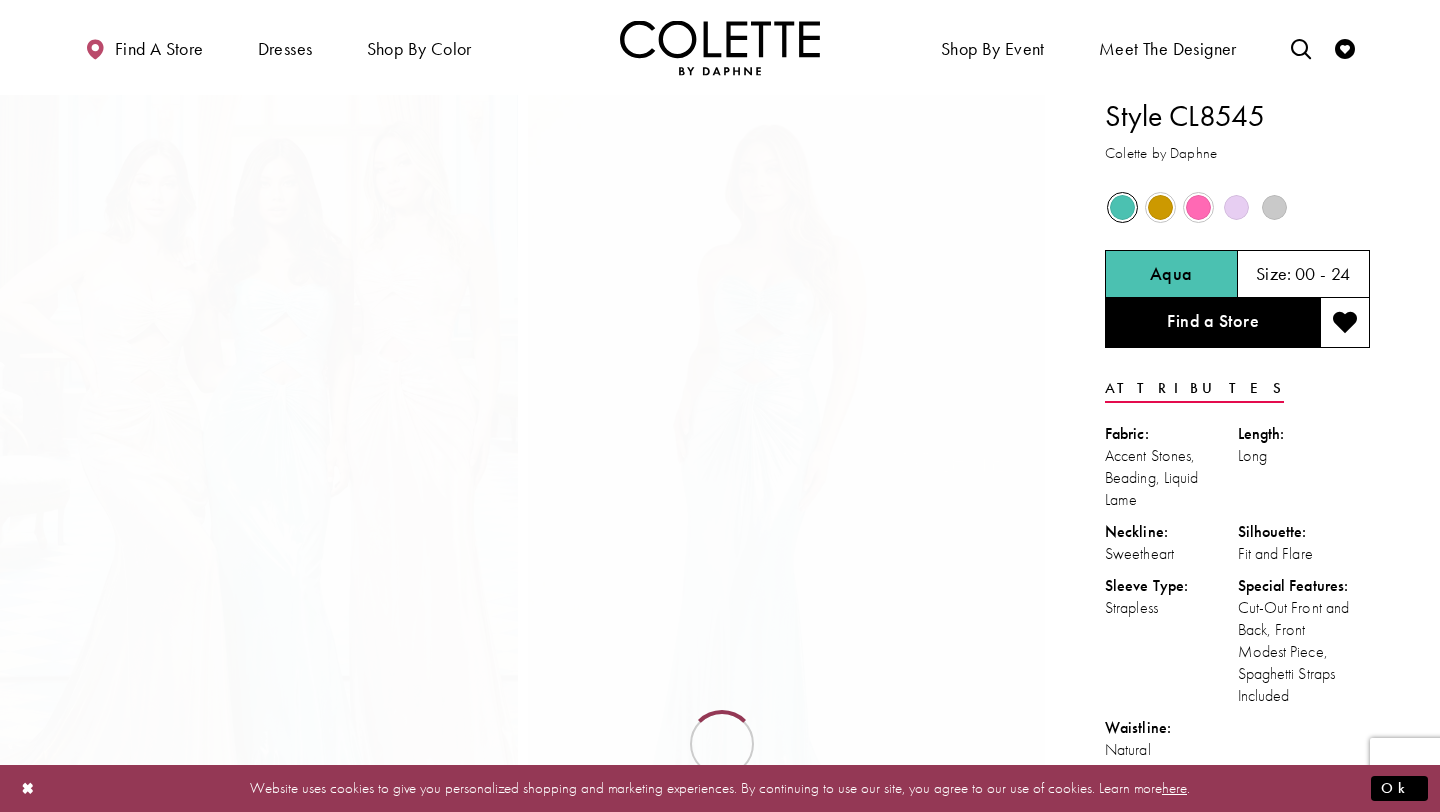 scroll, scrollTop: 0, scrollLeft: 0, axis: both 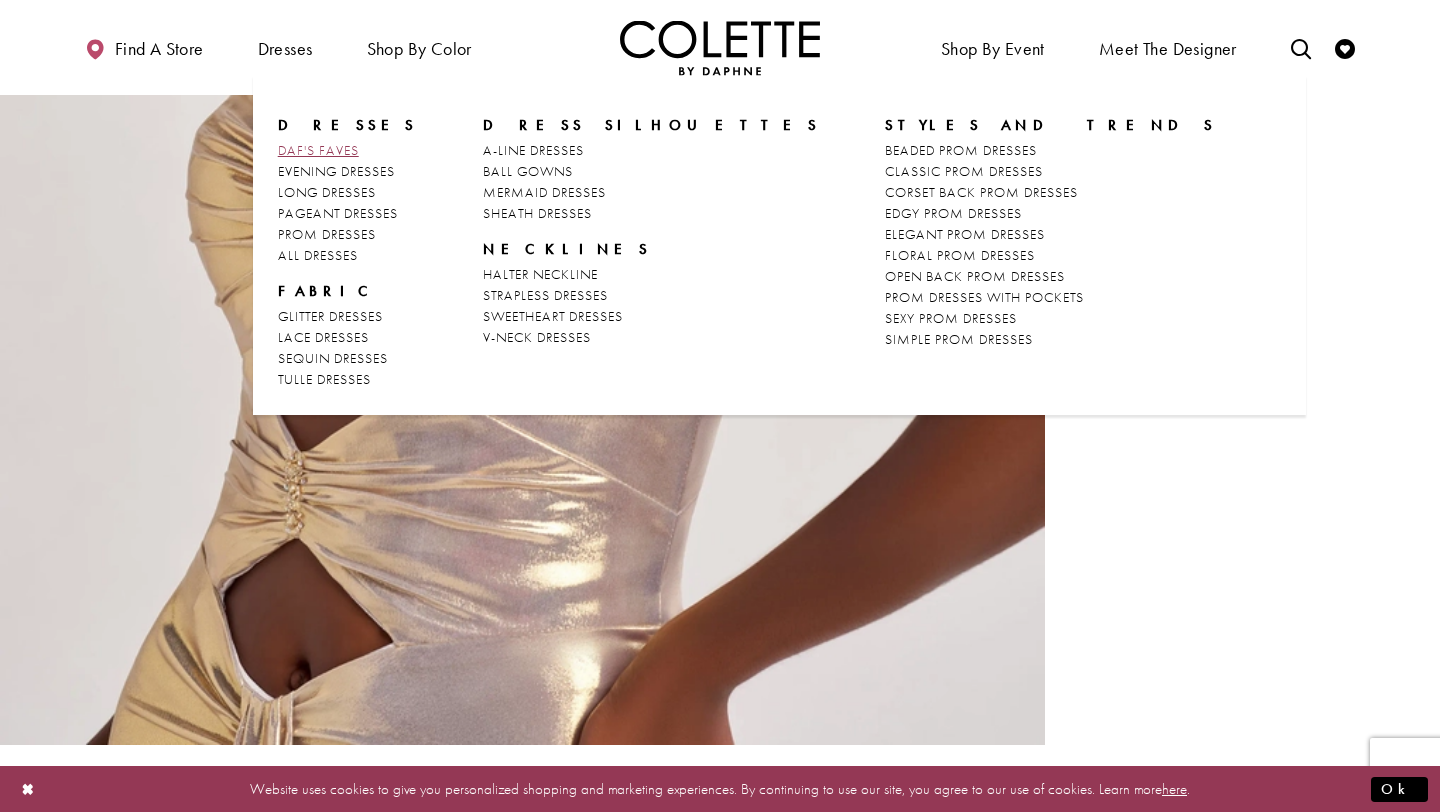 click on "DAF'S FAVES" at bounding box center (318, 150) 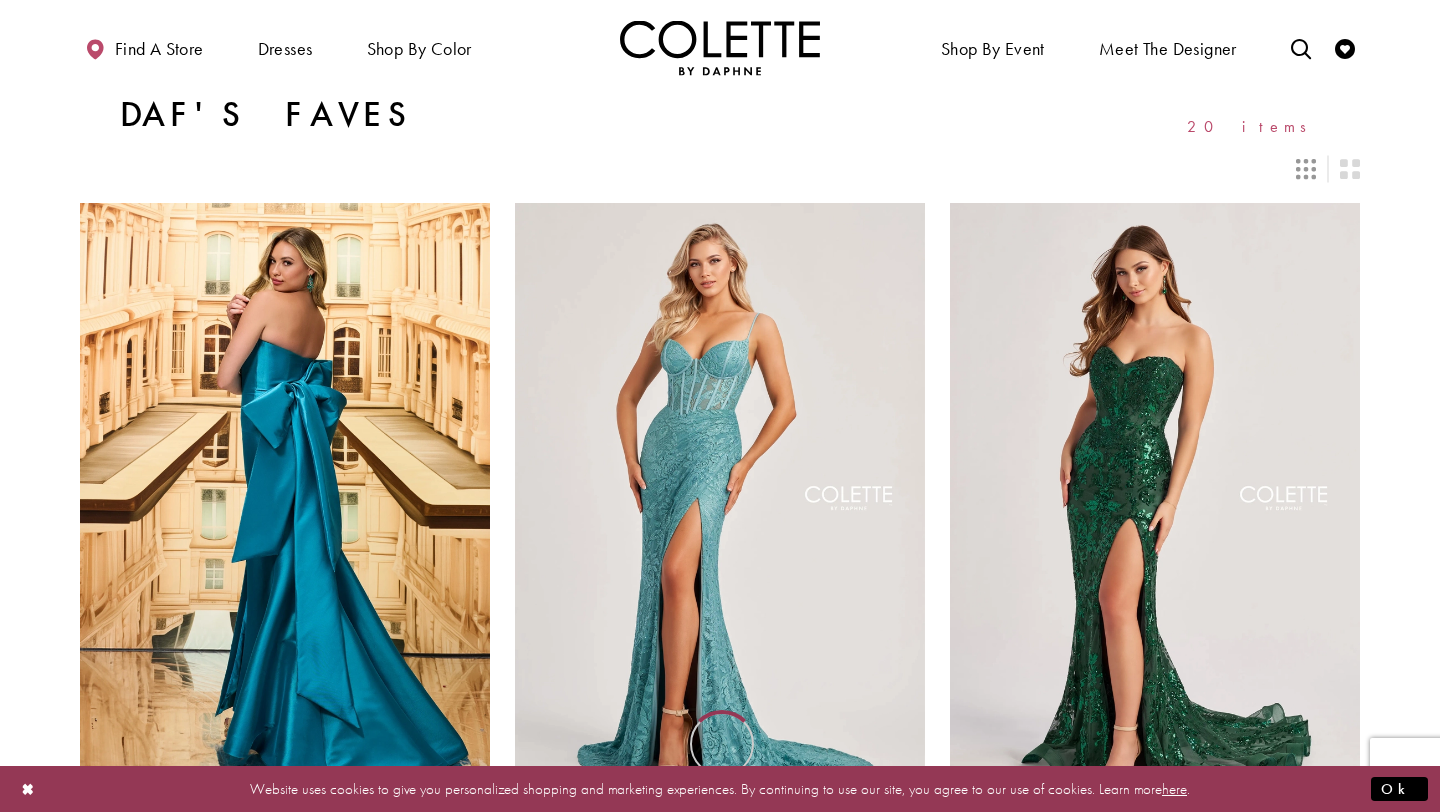 scroll, scrollTop: 0, scrollLeft: 0, axis: both 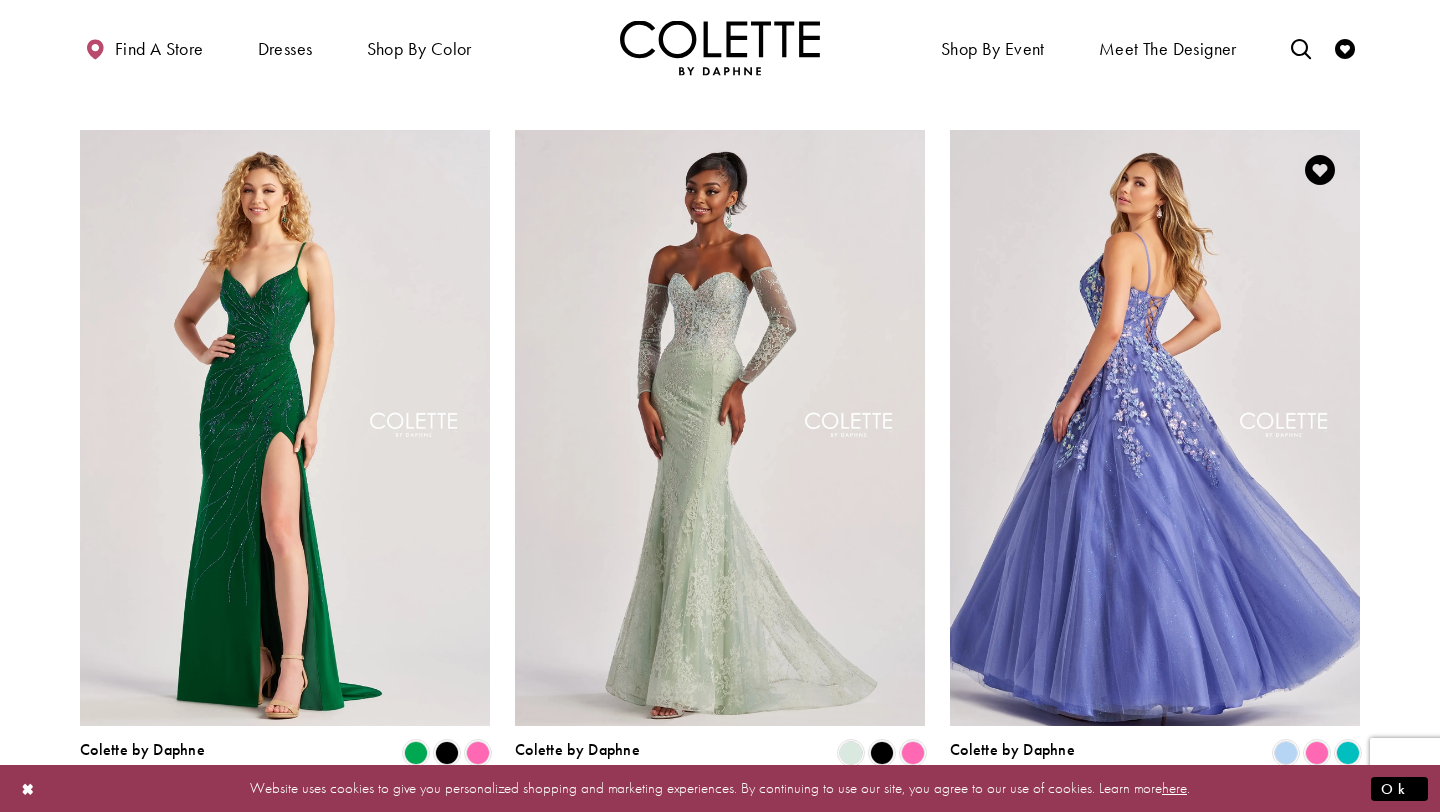 click at bounding box center [1155, 428] 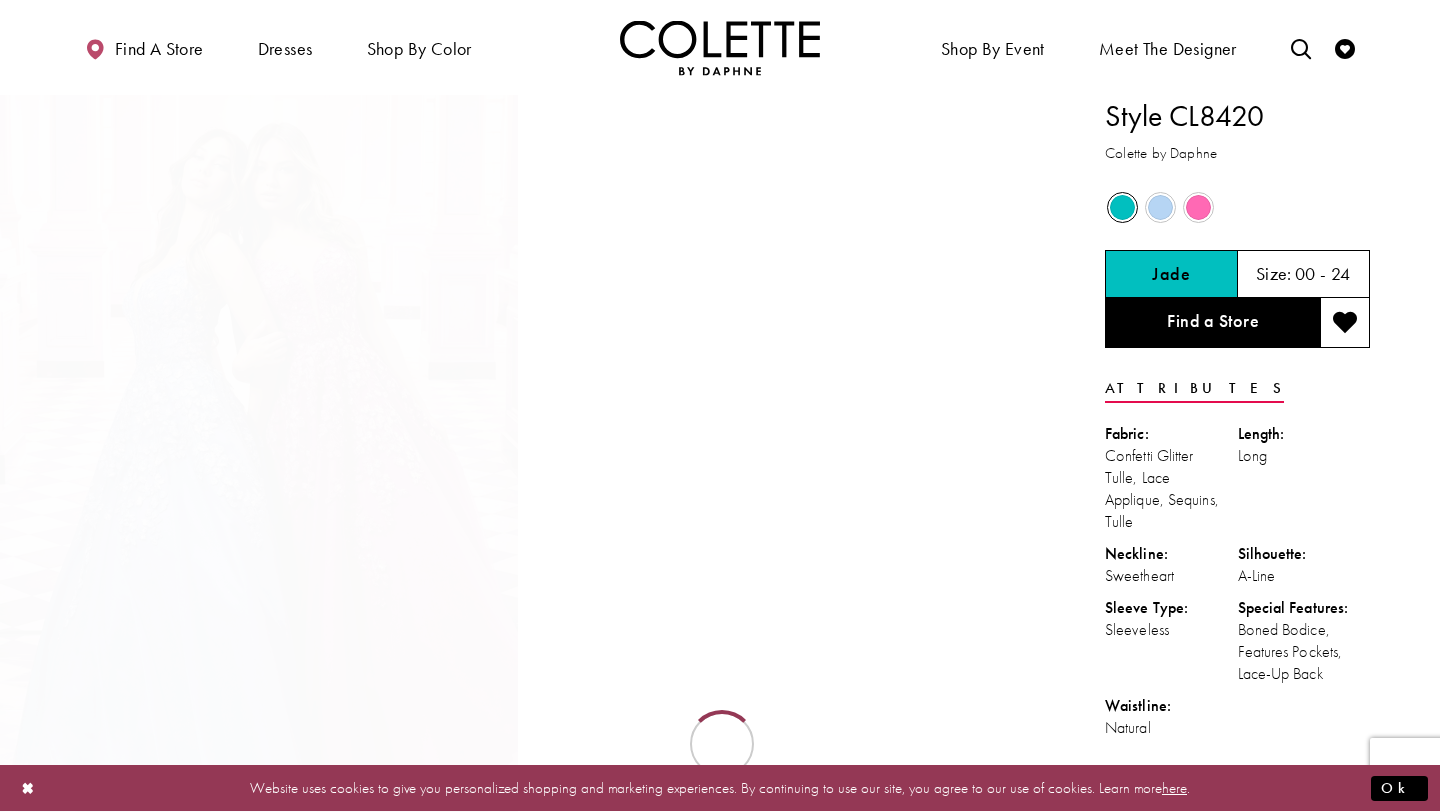 scroll, scrollTop: 0, scrollLeft: 0, axis: both 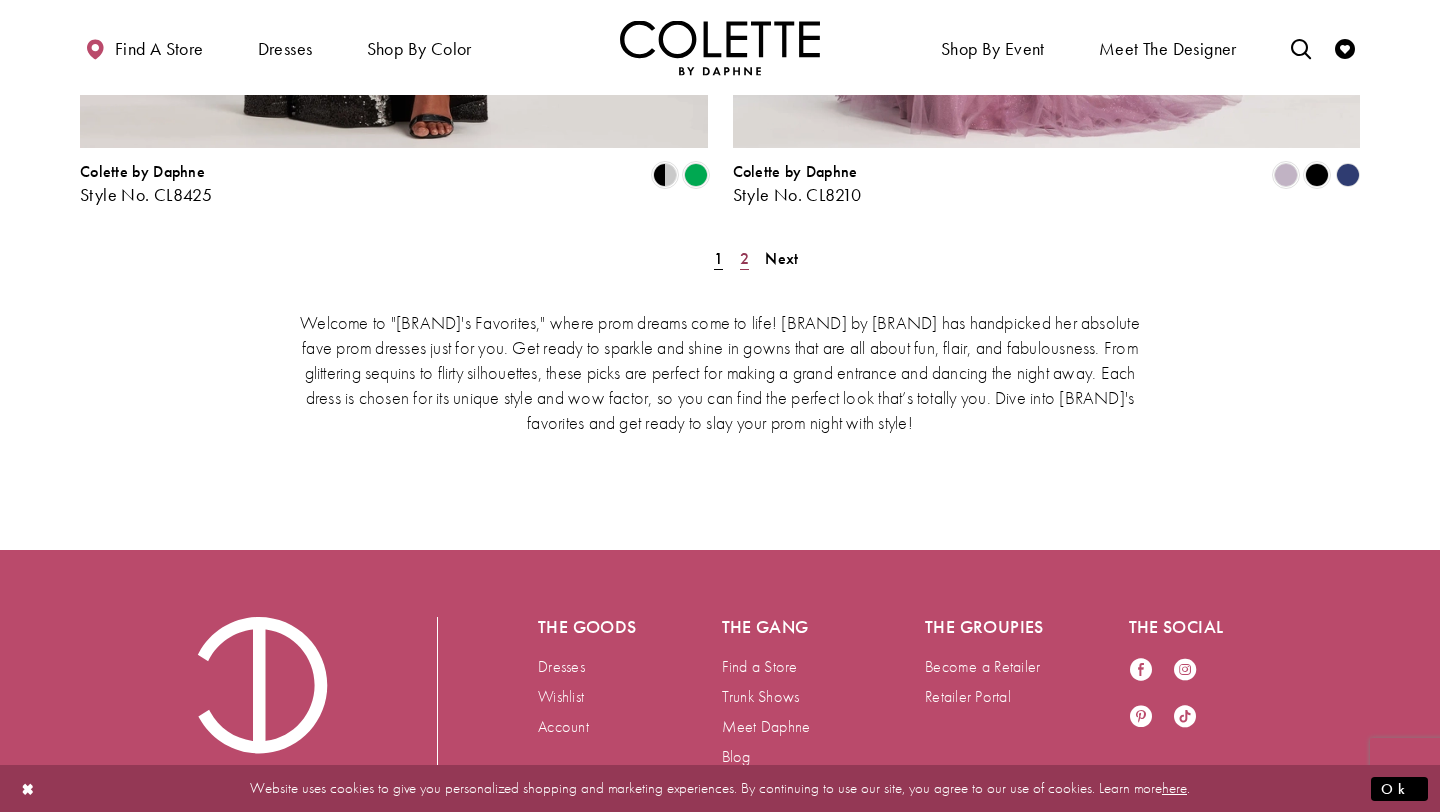 click on "2" at bounding box center (744, 258) 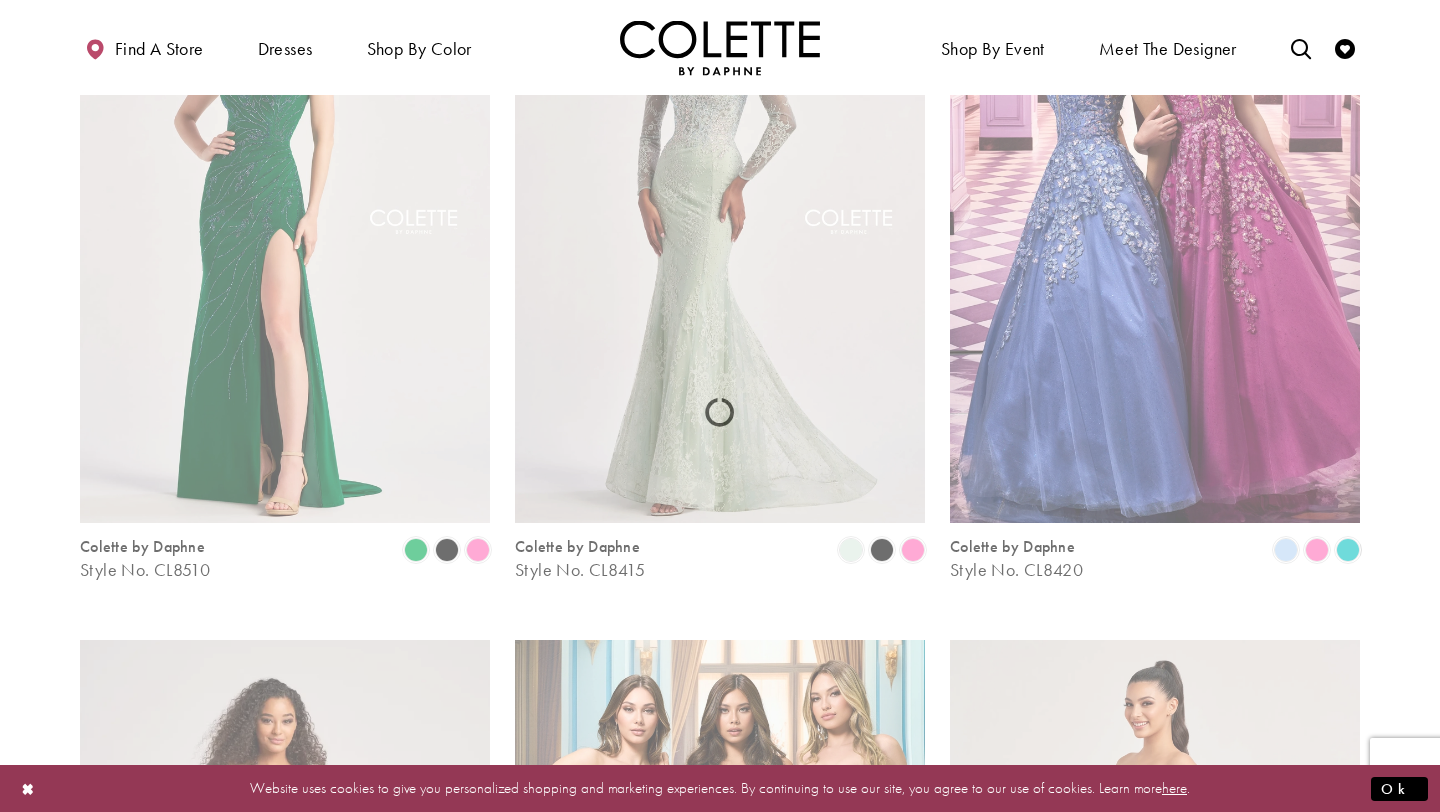 scroll, scrollTop: 108, scrollLeft: 0, axis: vertical 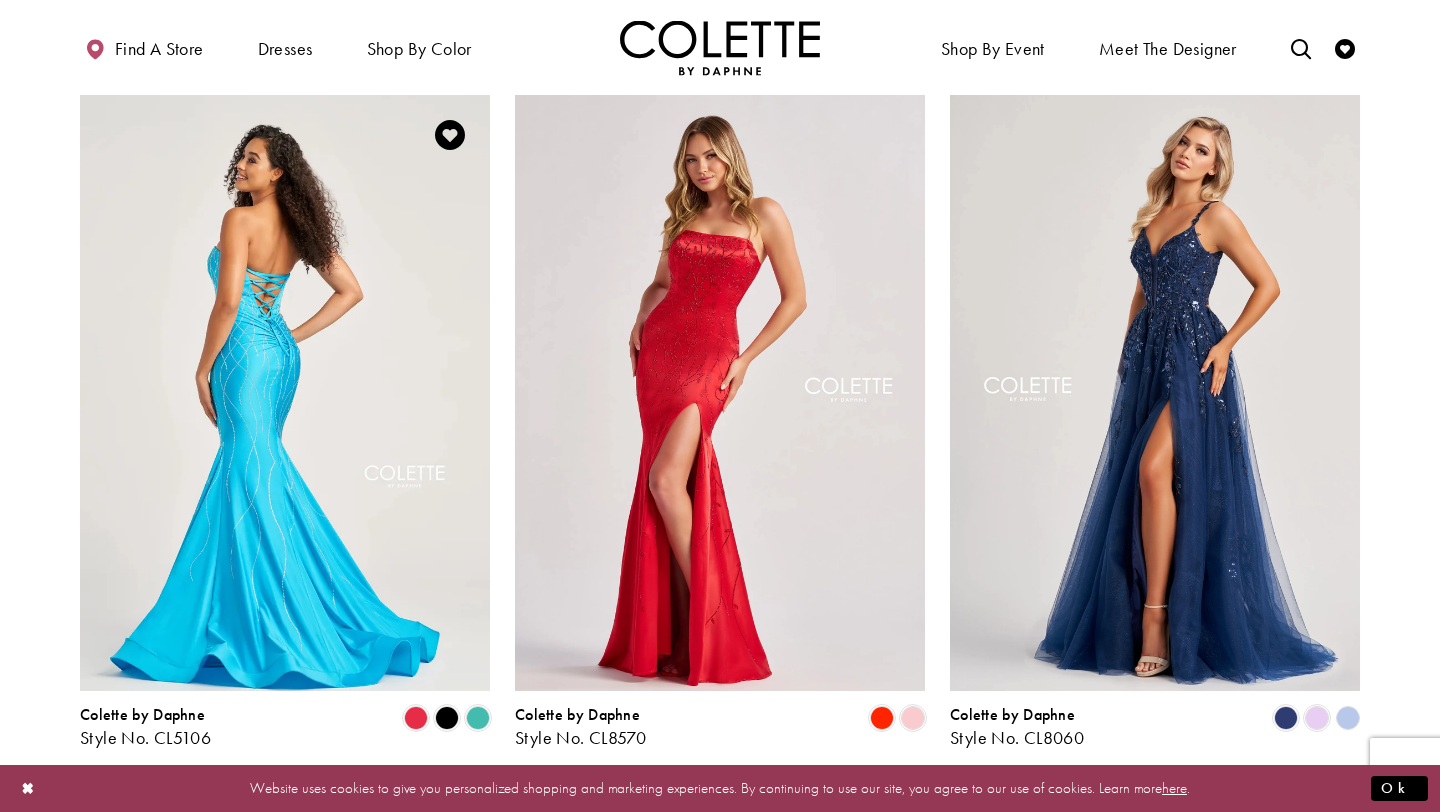 click at bounding box center (285, 393) 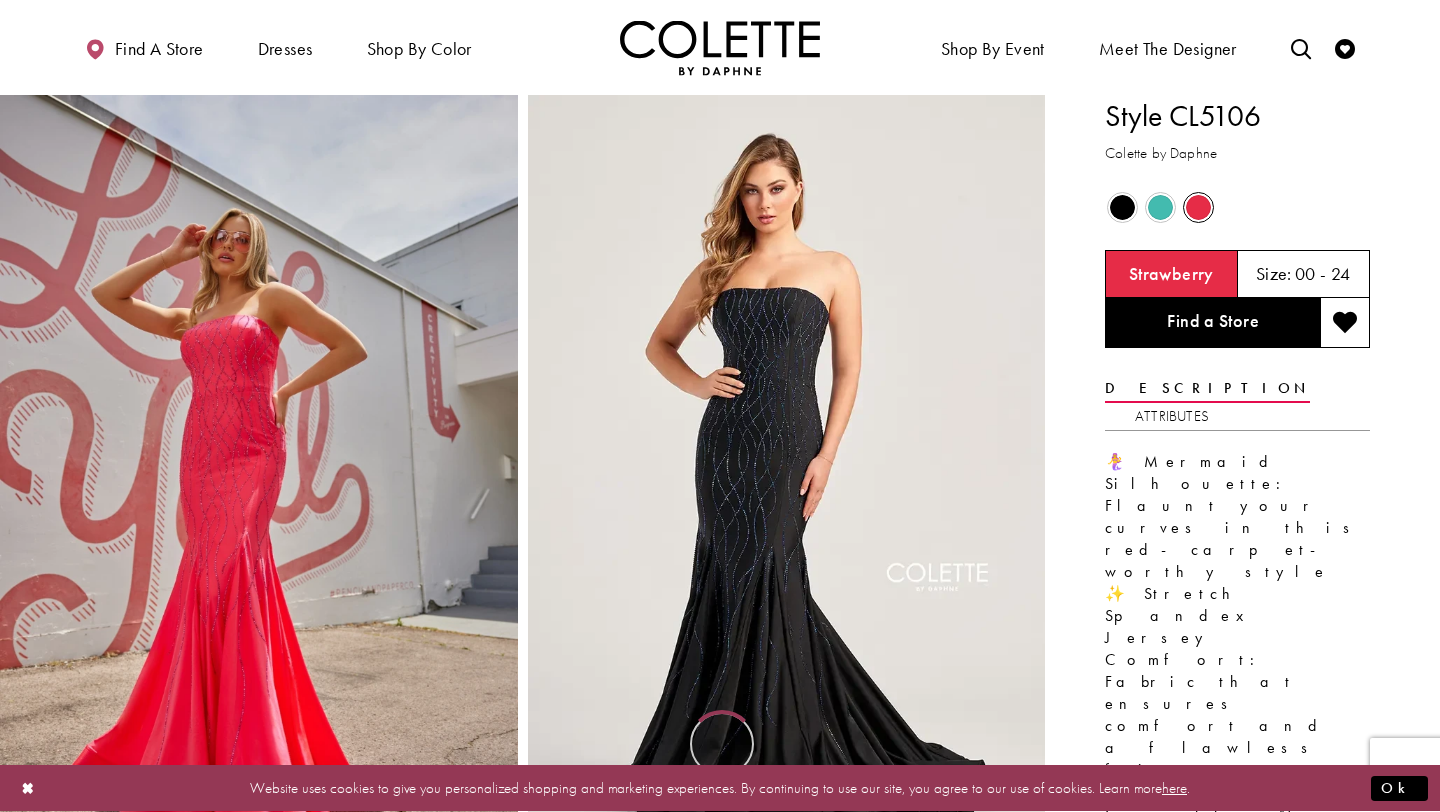 scroll, scrollTop: 0, scrollLeft: 0, axis: both 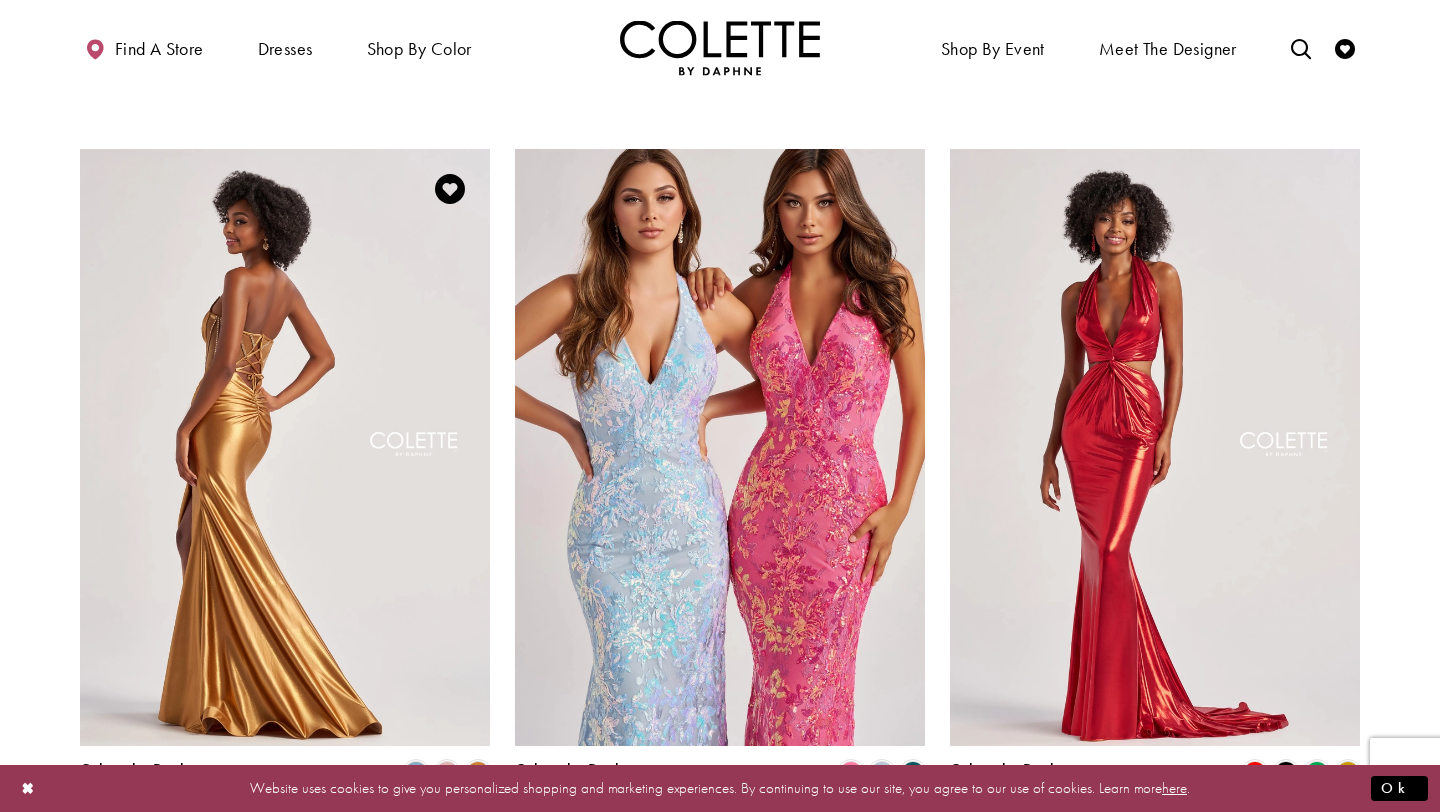 click at bounding box center (285, 447) 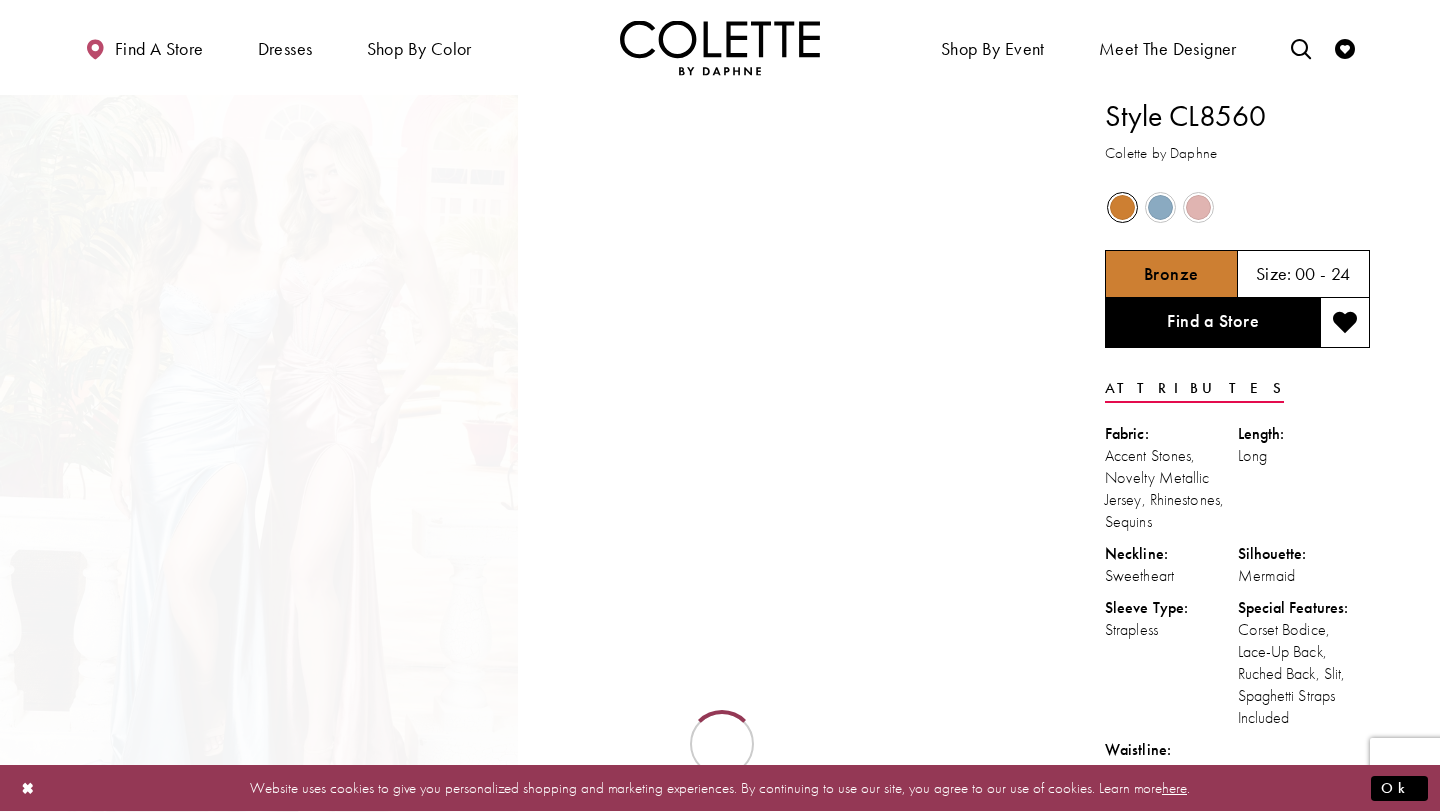 scroll, scrollTop: 0, scrollLeft: 0, axis: both 